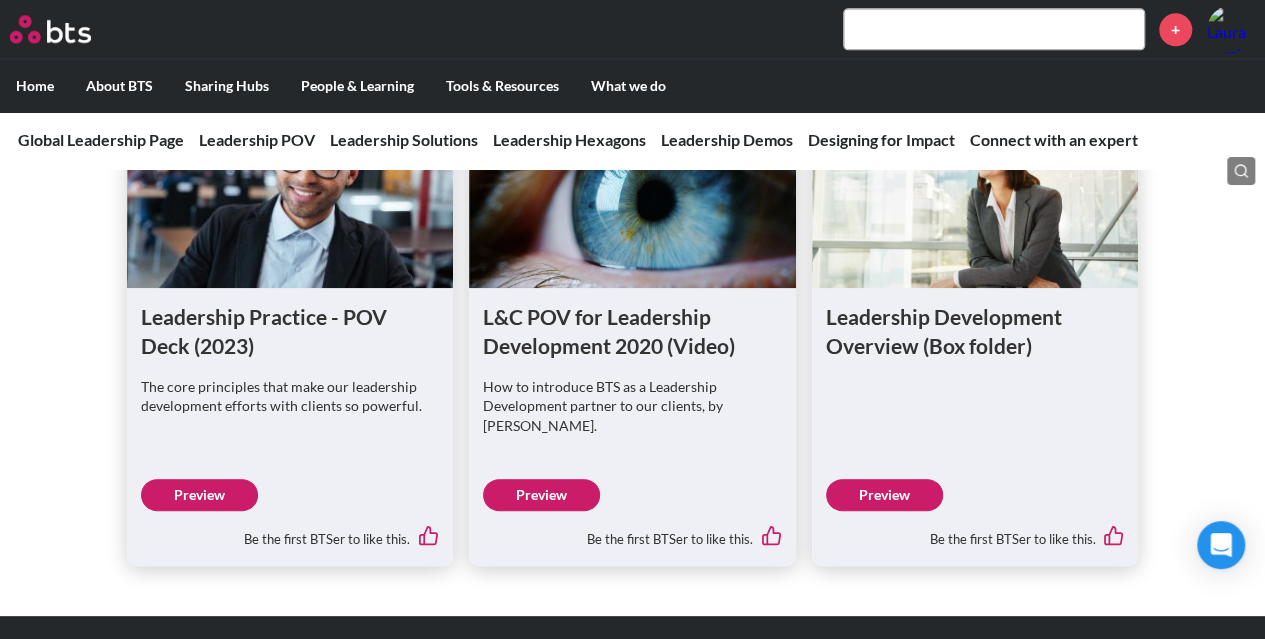 scroll, scrollTop: 1400, scrollLeft: 0, axis: vertical 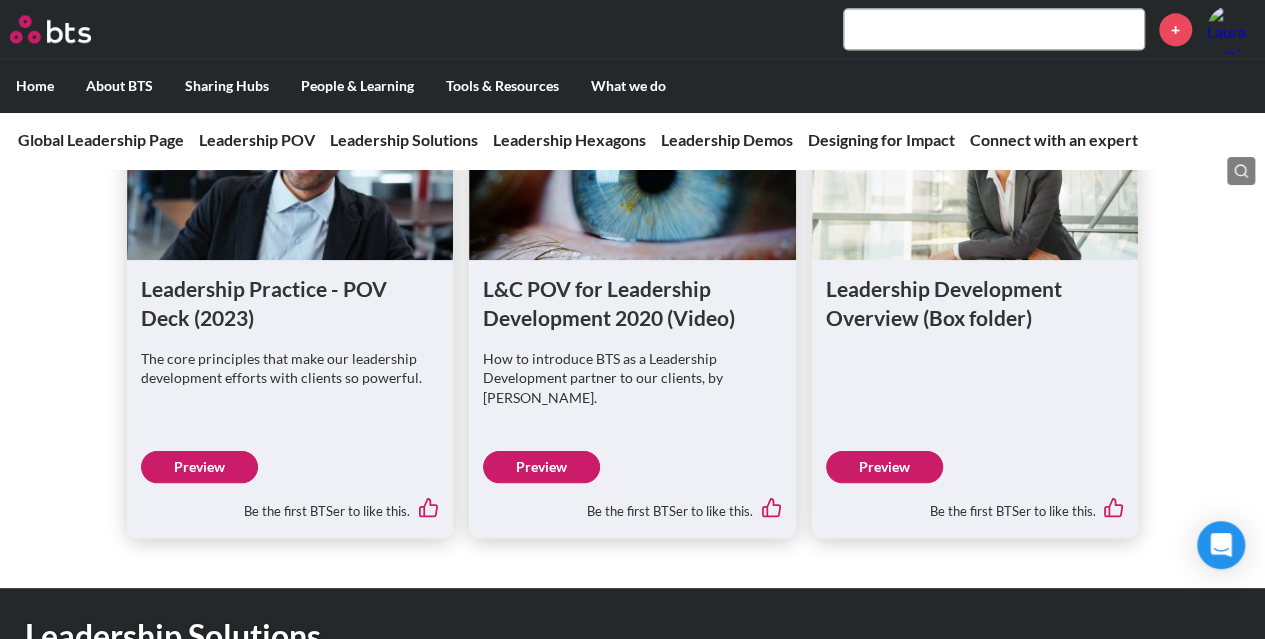 click on "Preview" at bounding box center (199, 467) 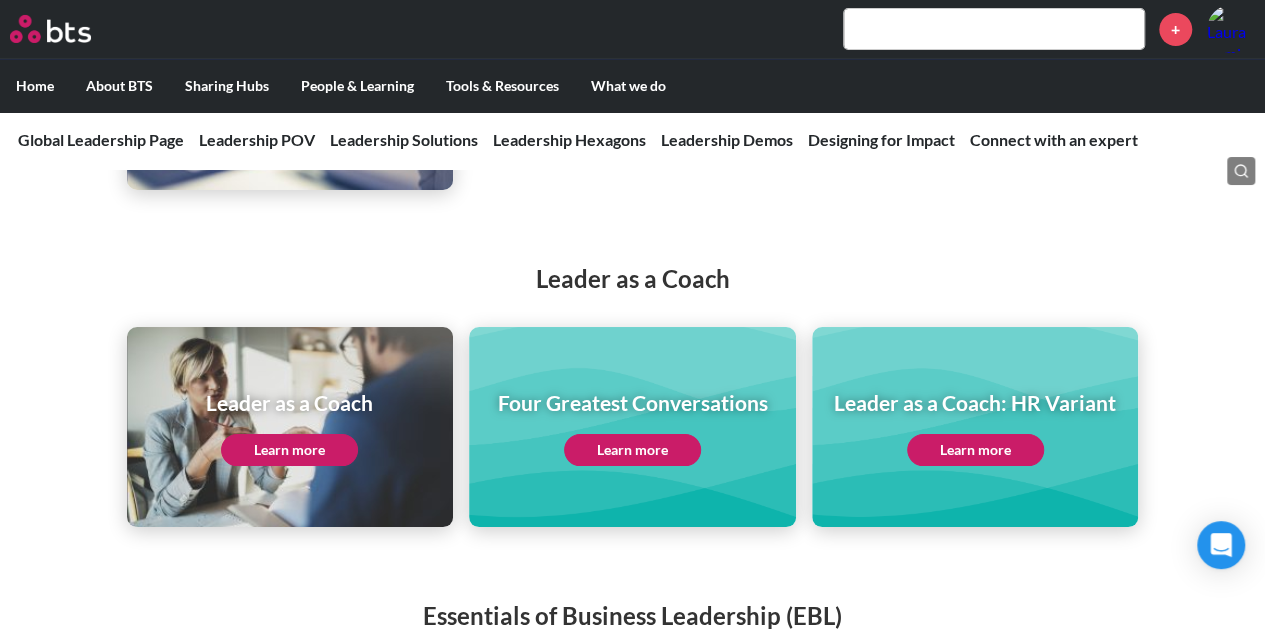 scroll, scrollTop: 3700, scrollLeft: 0, axis: vertical 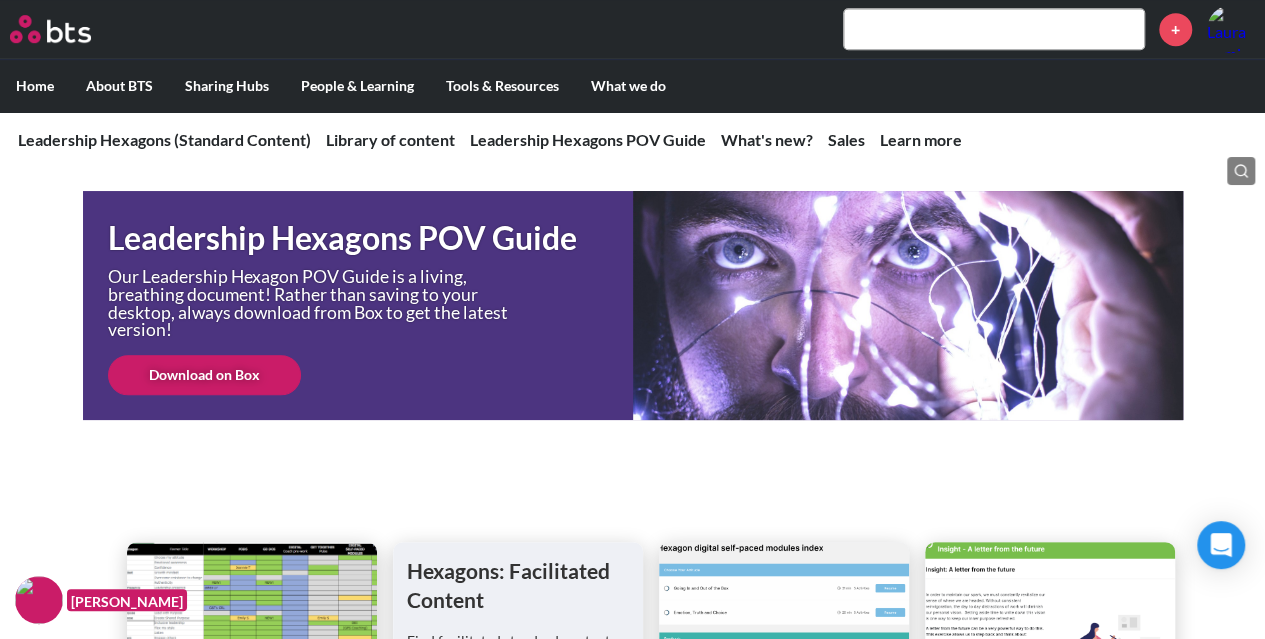 click on "Download on Box" at bounding box center (204, 375) 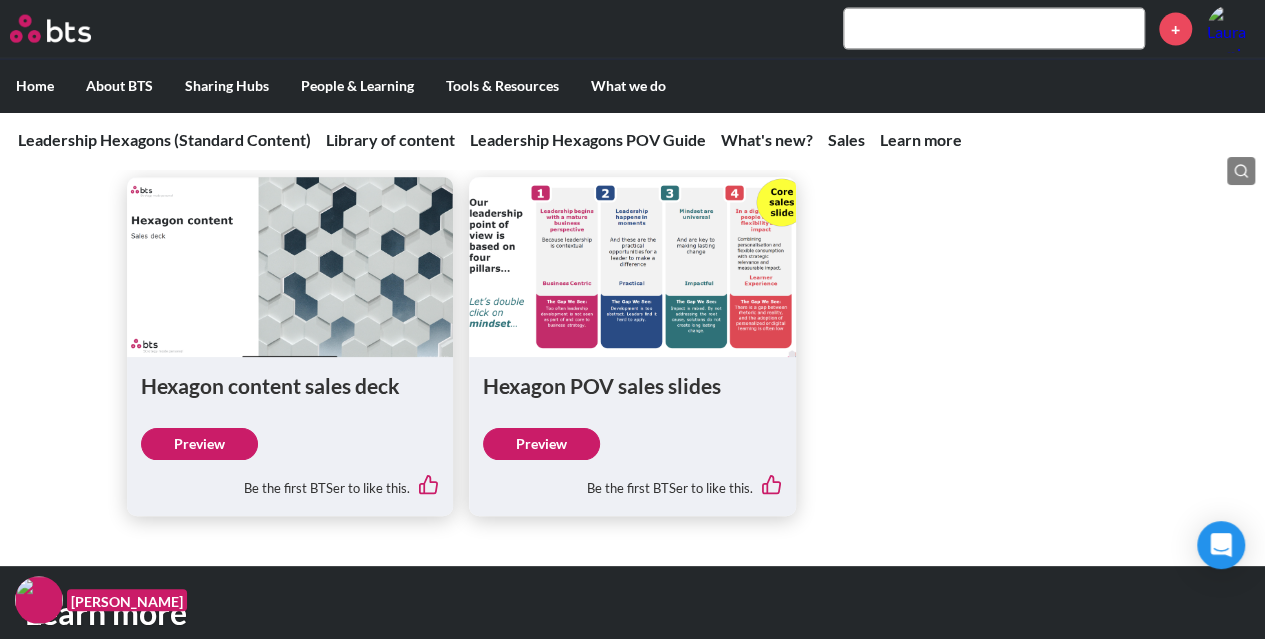 scroll, scrollTop: 2300, scrollLeft: 0, axis: vertical 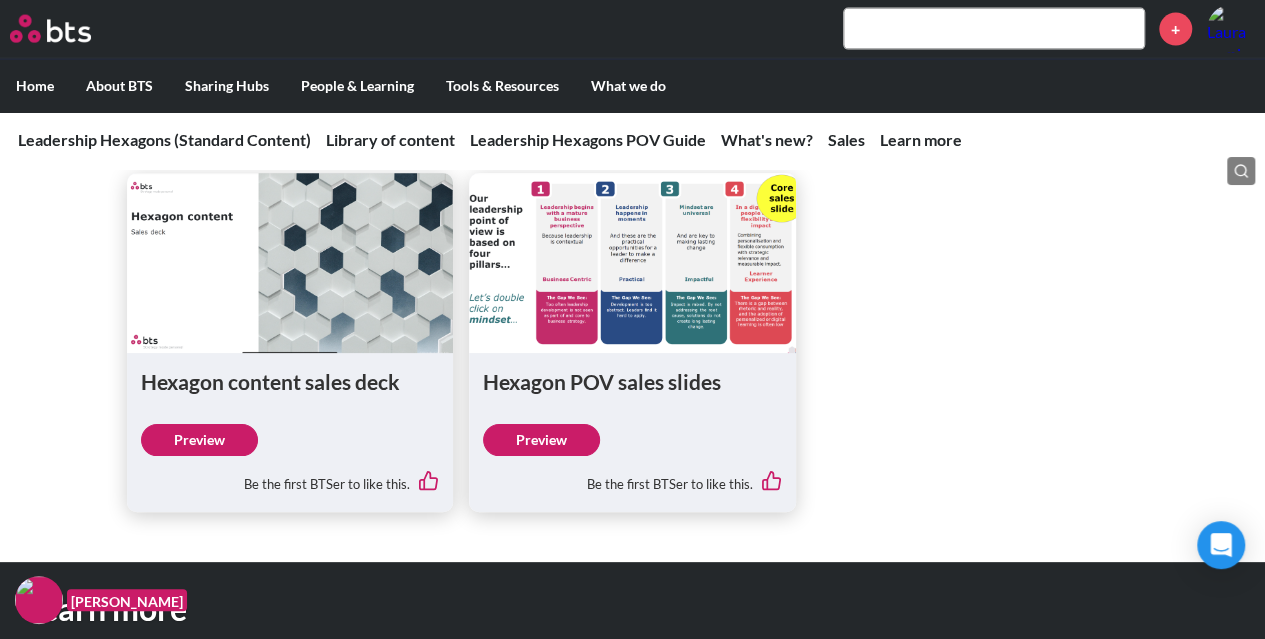 click on "Preview" at bounding box center [199, 440] 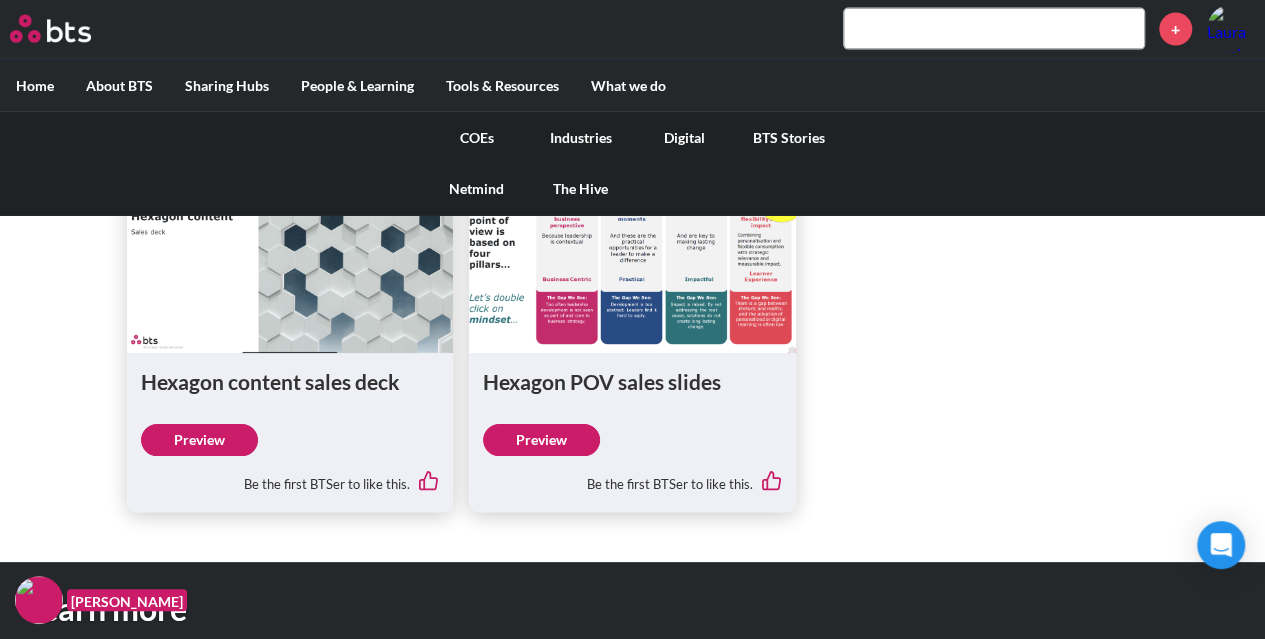 click on "COEs" at bounding box center [477, 138] 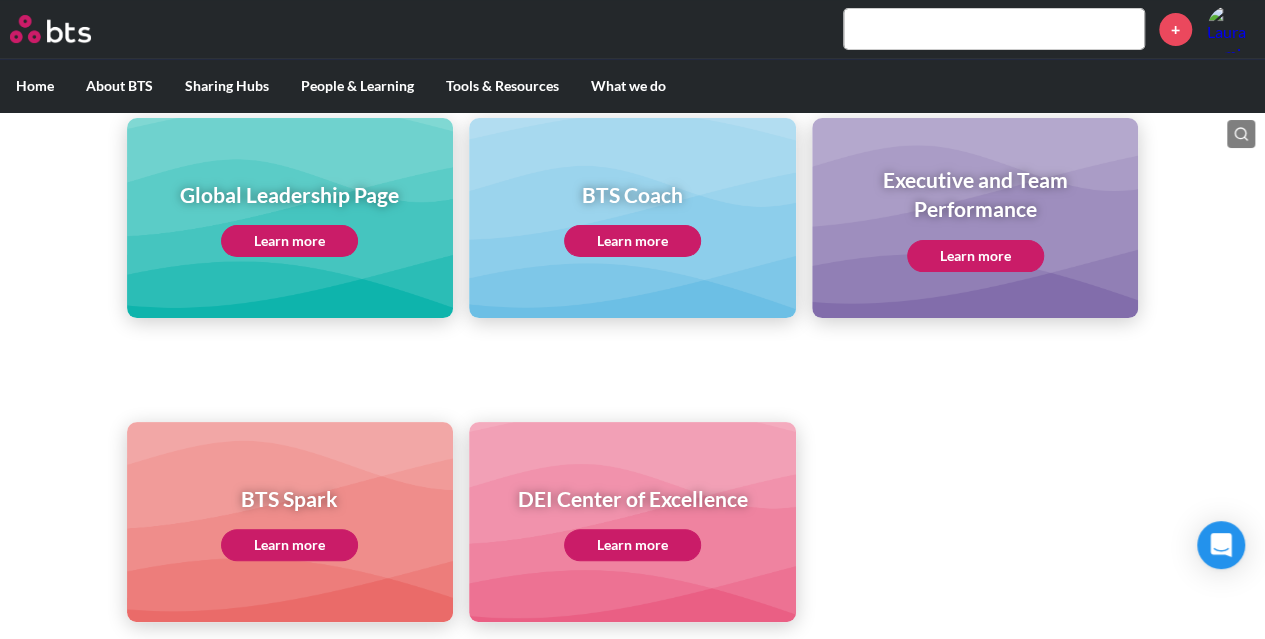 scroll, scrollTop: 300, scrollLeft: 0, axis: vertical 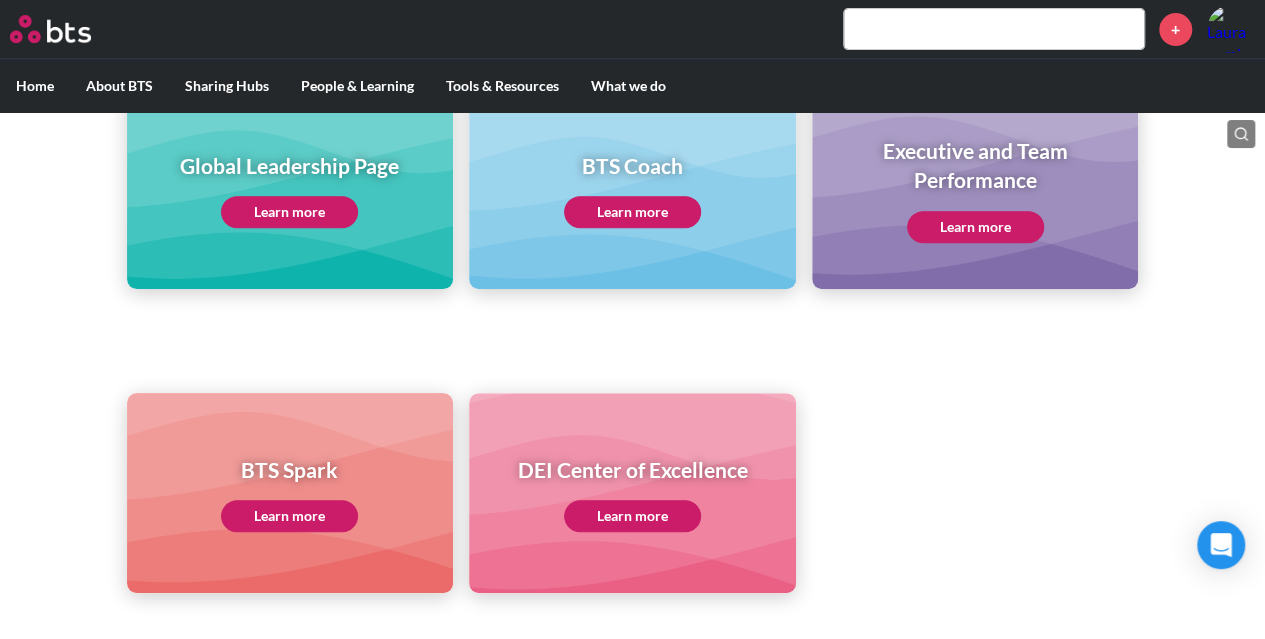 click on "Learn more" 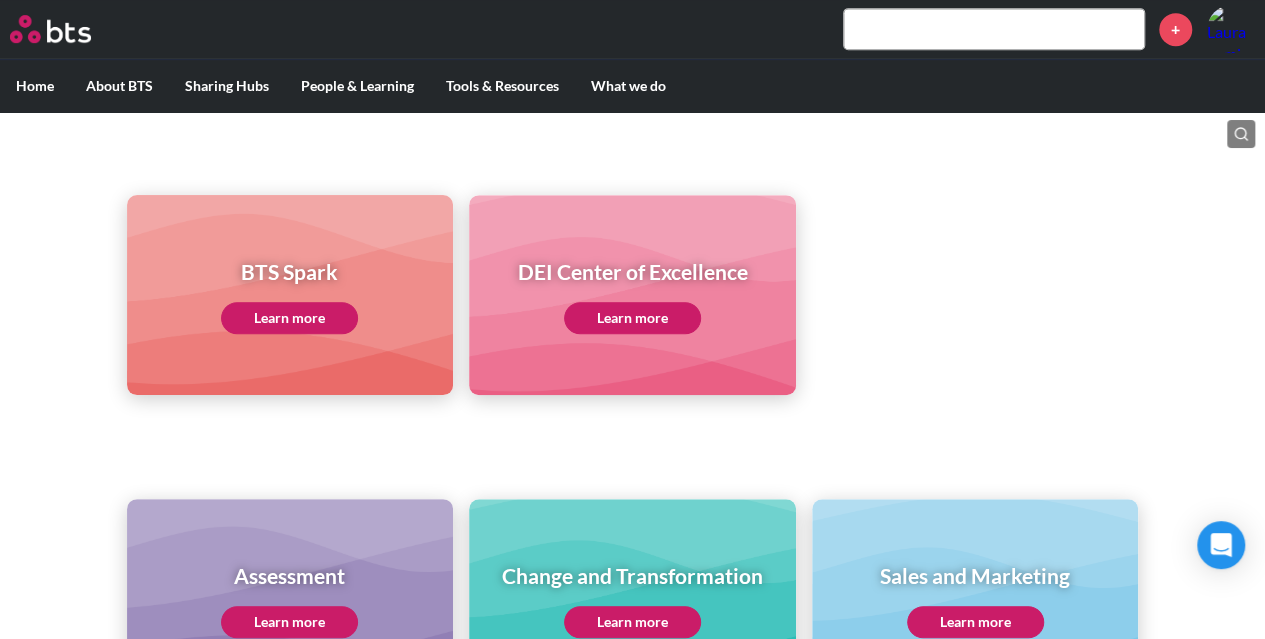 scroll, scrollTop: 400, scrollLeft: 0, axis: vertical 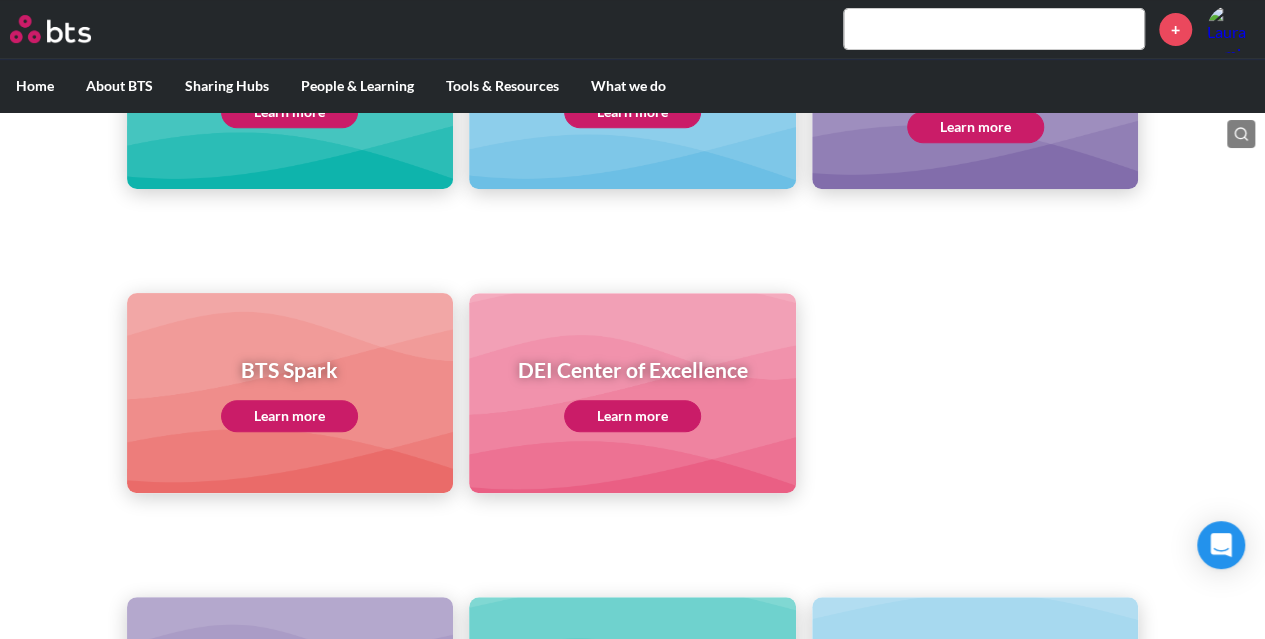 click on "Learn more" at bounding box center (975, 127) 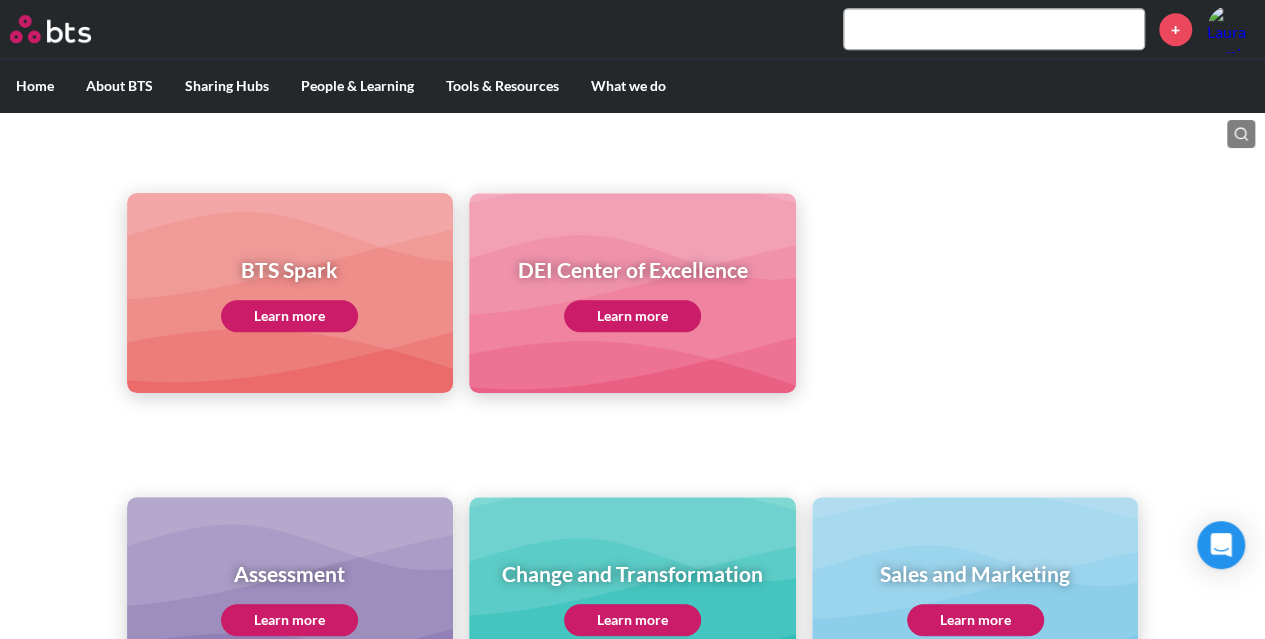 scroll, scrollTop: 800, scrollLeft: 0, axis: vertical 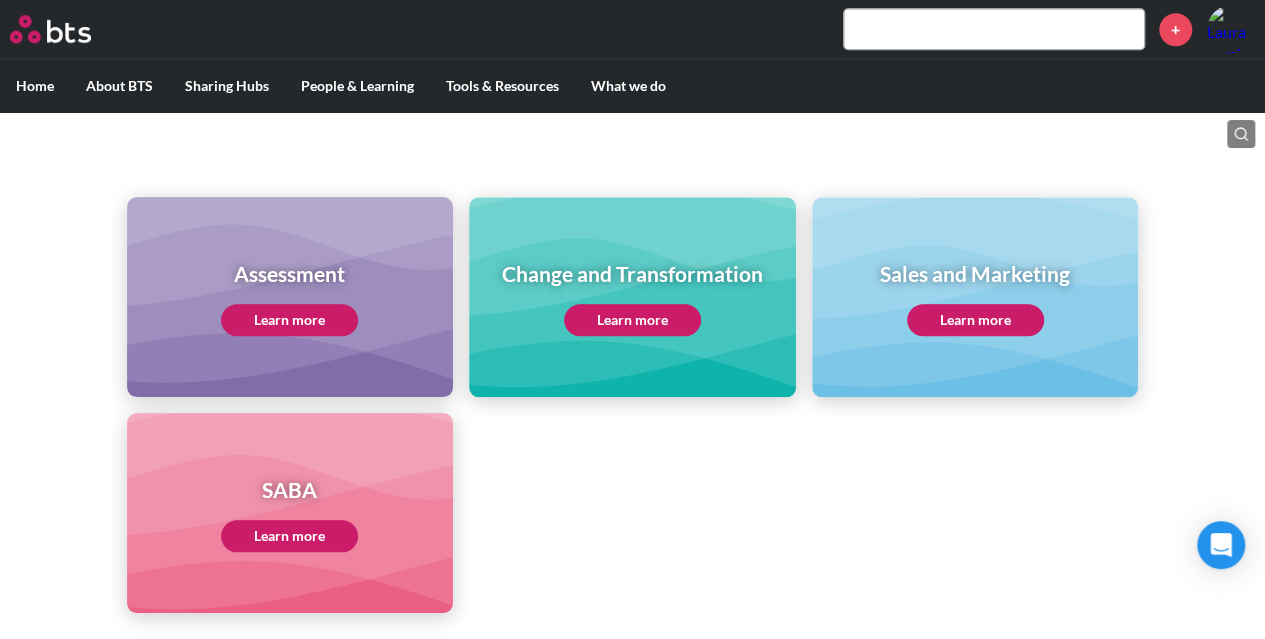 click on "Learn more" at bounding box center [289, 320] 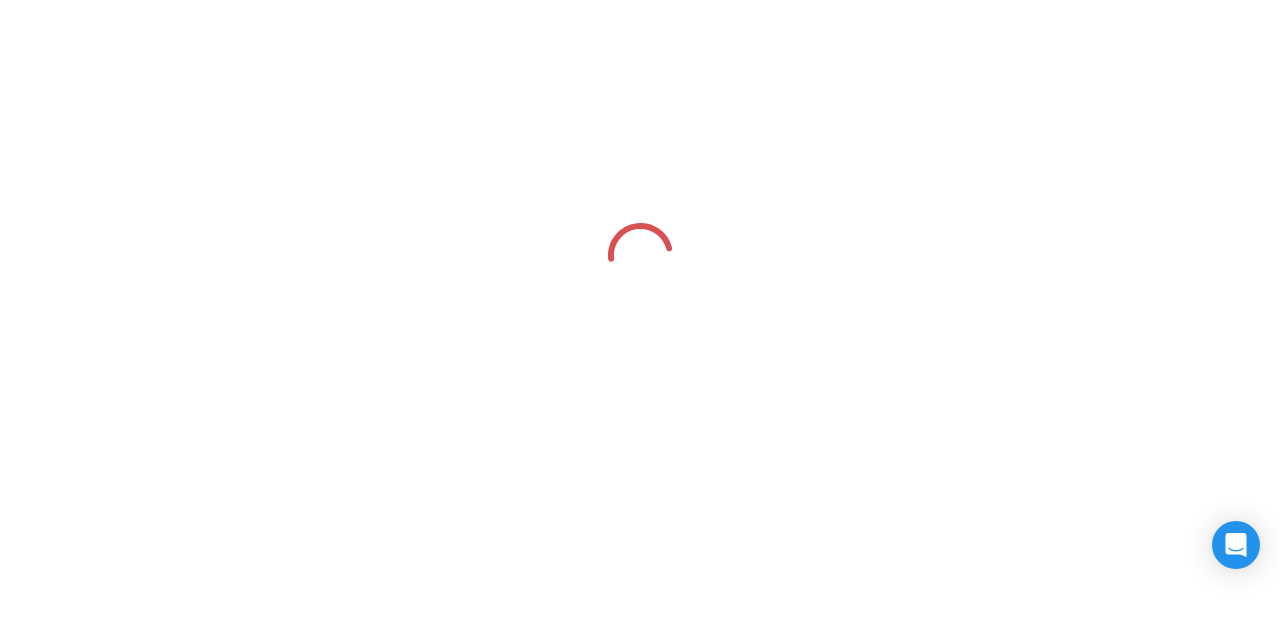 scroll, scrollTop: 0, scrollLeft: 0, axis: both 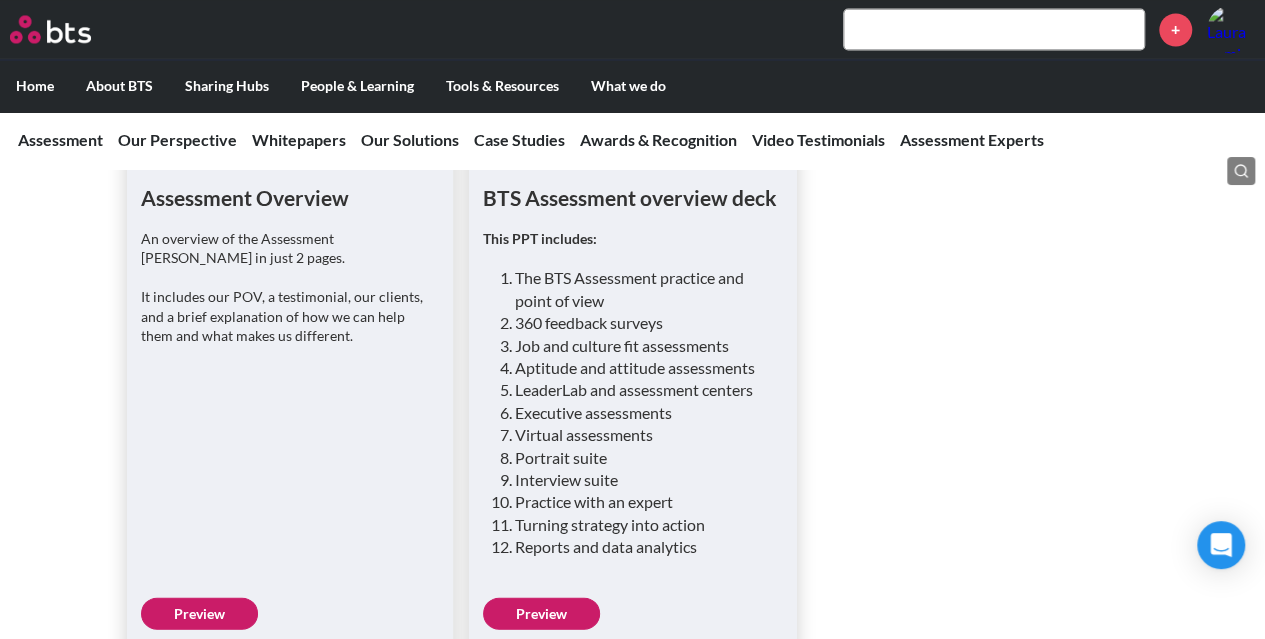 click on "Preview" at bounding box center (541, 613) 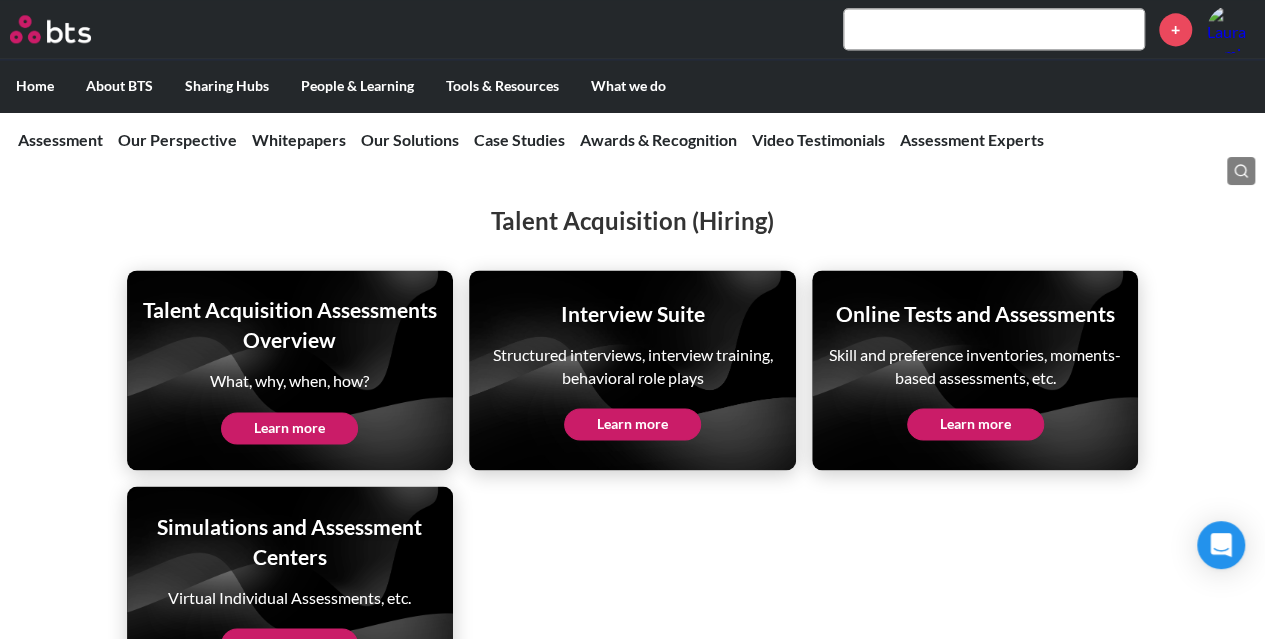 scroll, scrollTop: 5200, scrollLeft: 0, axis: vertical 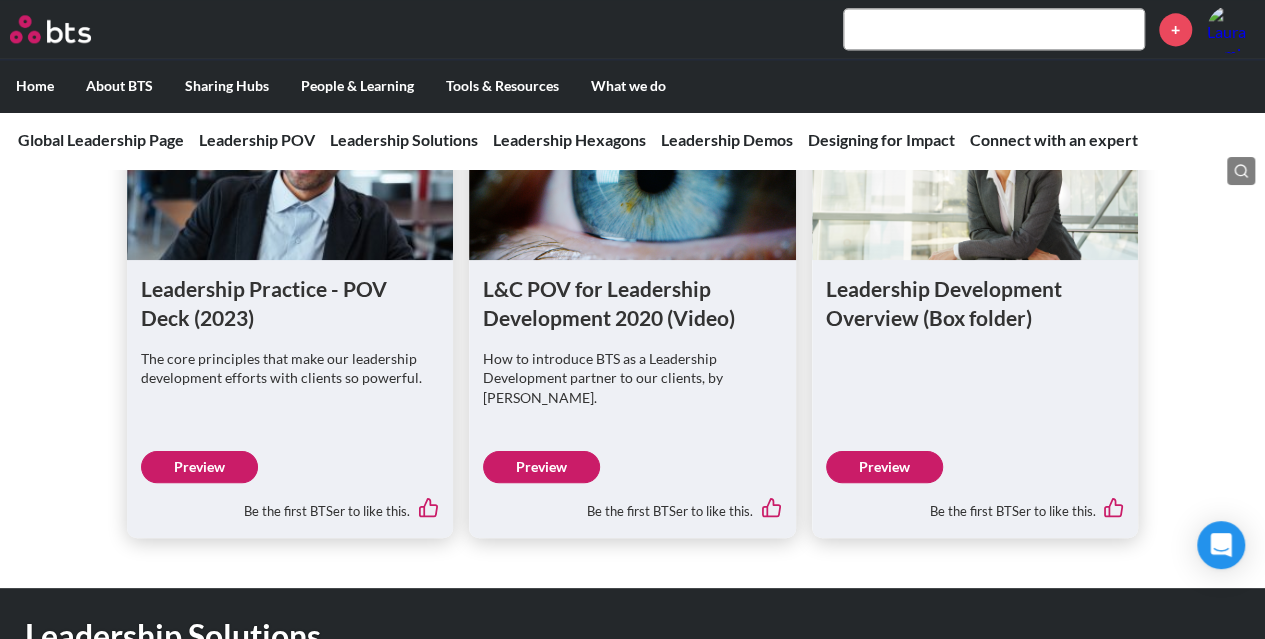 click on "Preview" at bounding box center [884, 467] 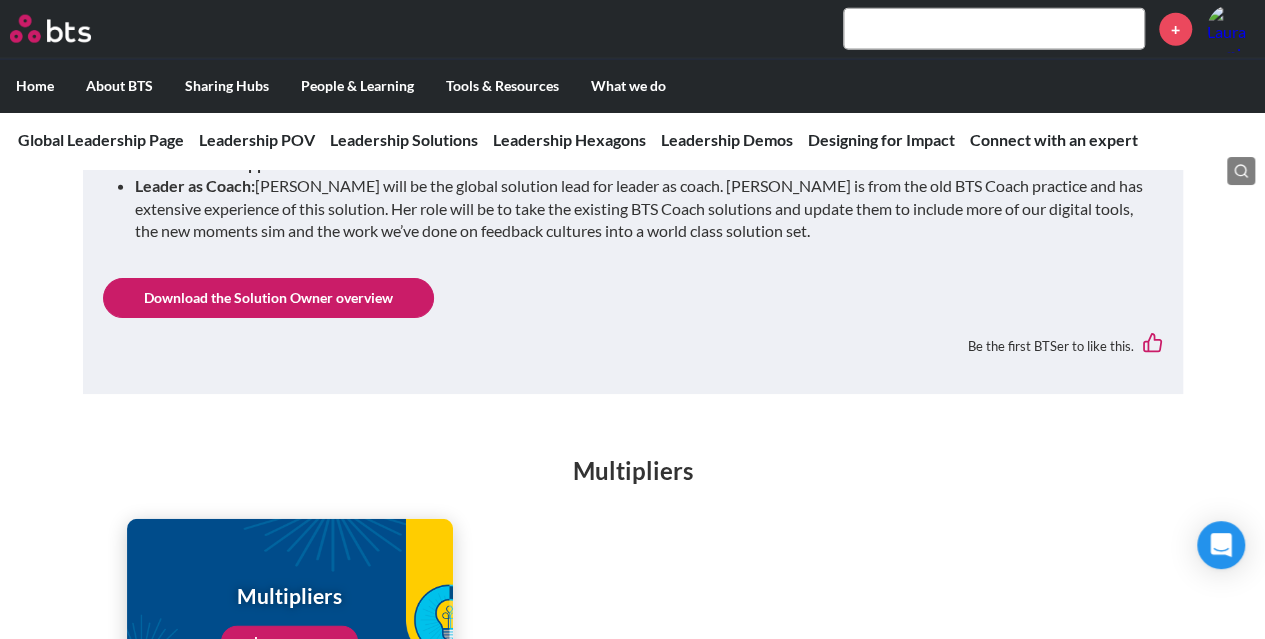 scroll, scrollTop: 2400, scrollLeft: 0, axis: vertical 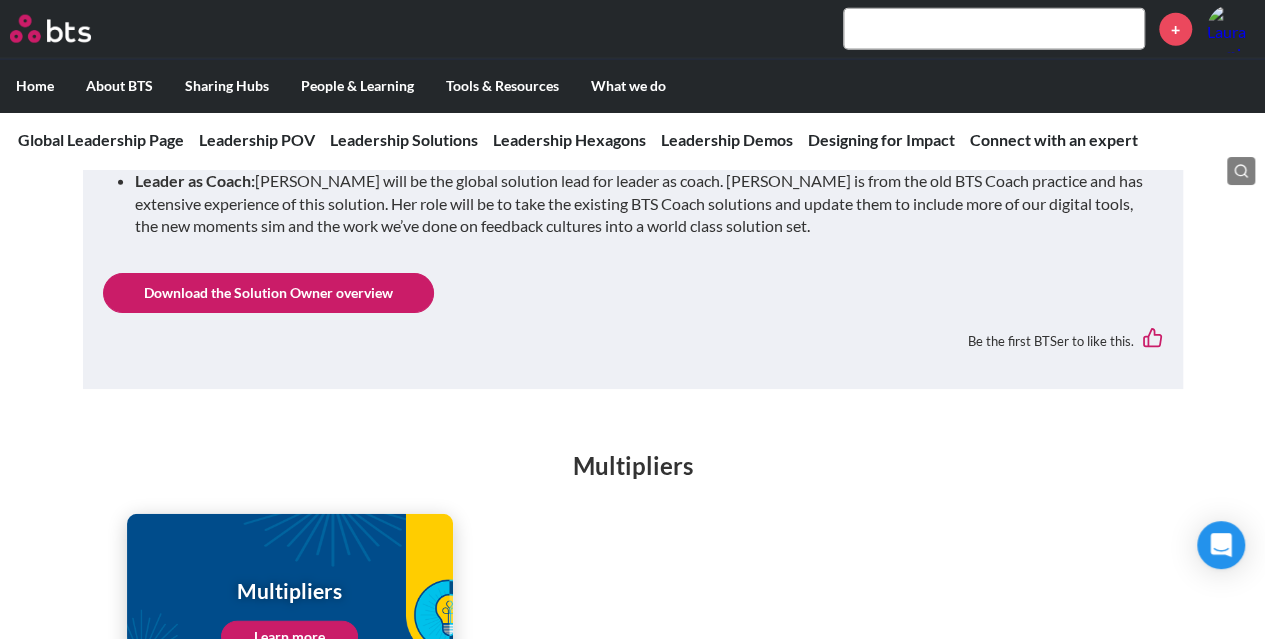 click on "Download the Solution Owner overview" at bounding box center (268, 293) 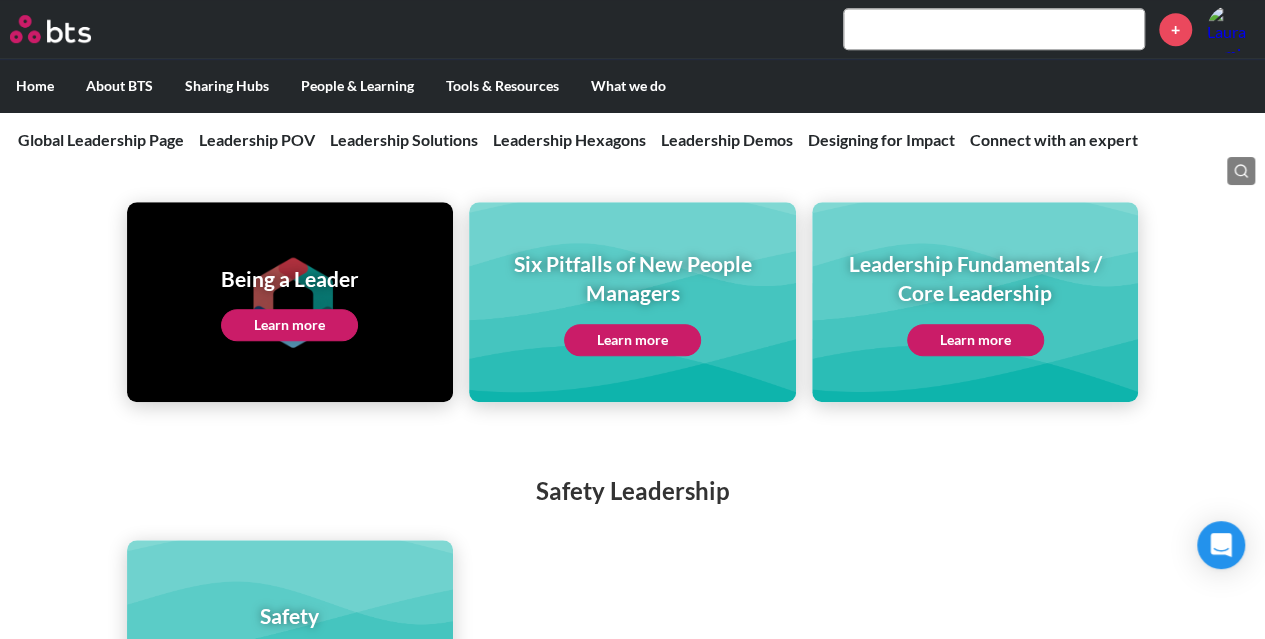 scroll, scrollTop: 4300, scrollLeft: 0, axis: vertical 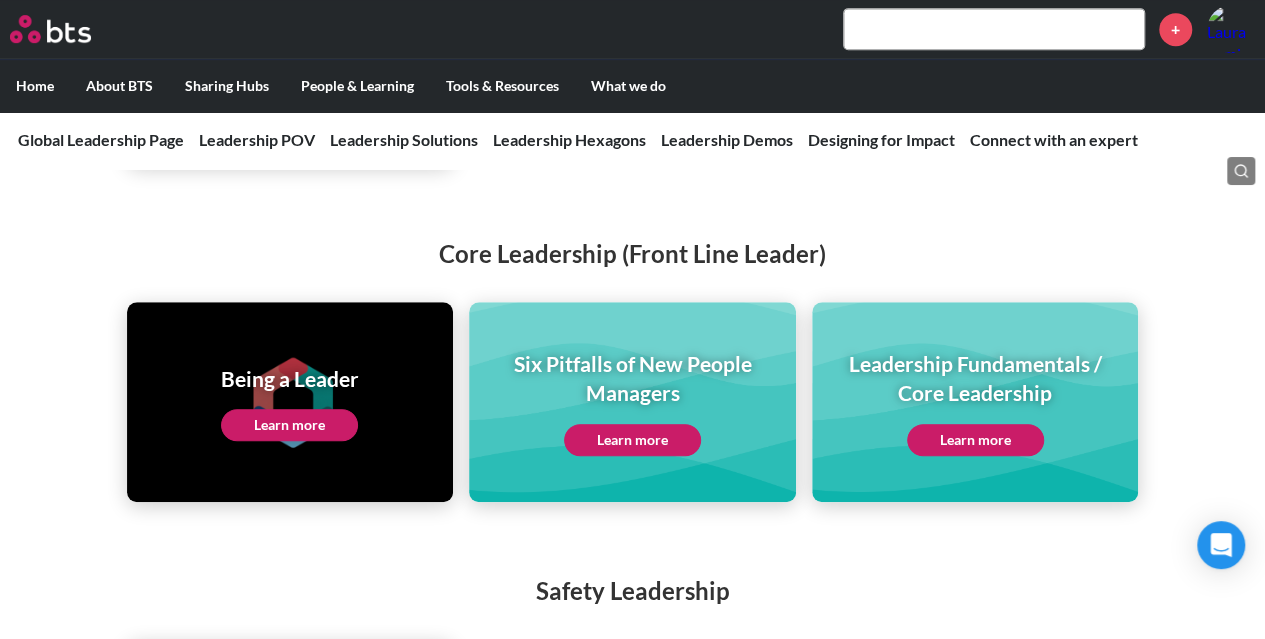 click on "Learn more" at bounding box center [632, 440] 